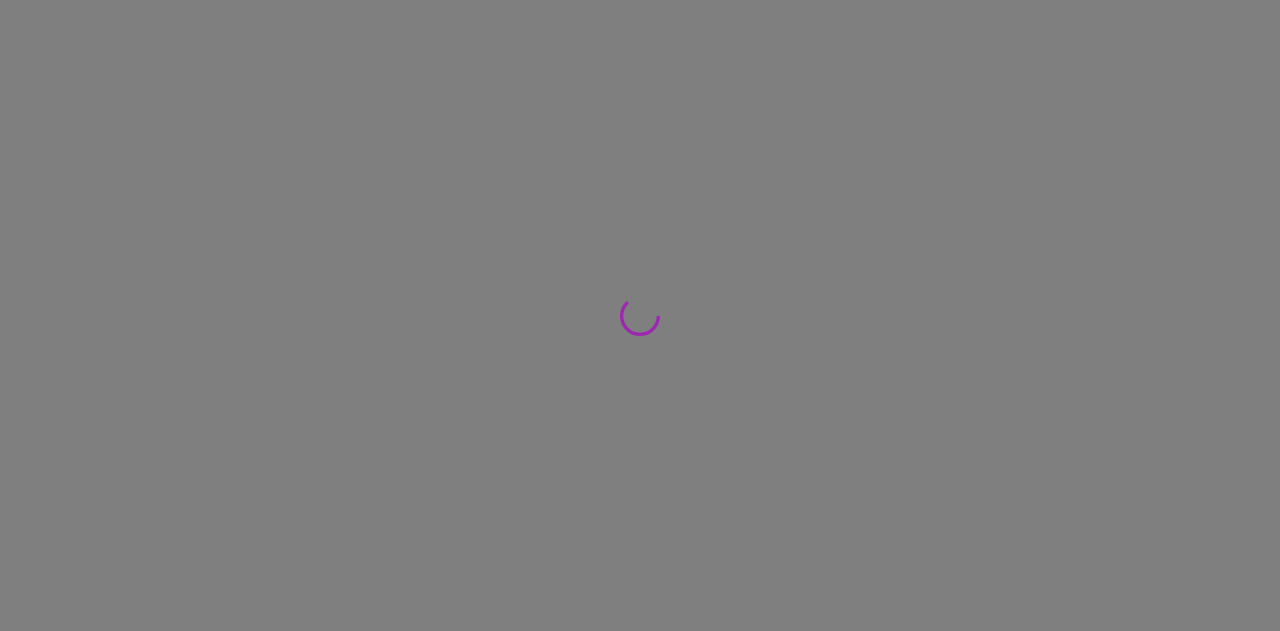 scroll, scrollTop: 0, scrollLeft: 0, axis: both 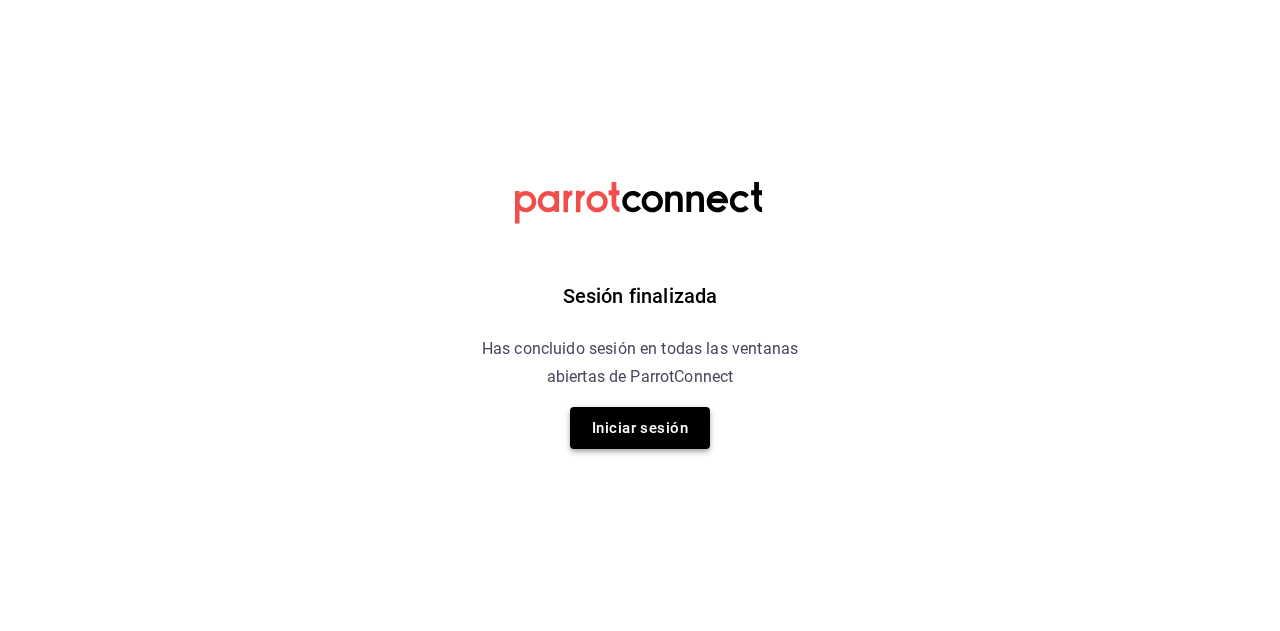 click on "Iniciar sesión" at bounding box center (640, 428) 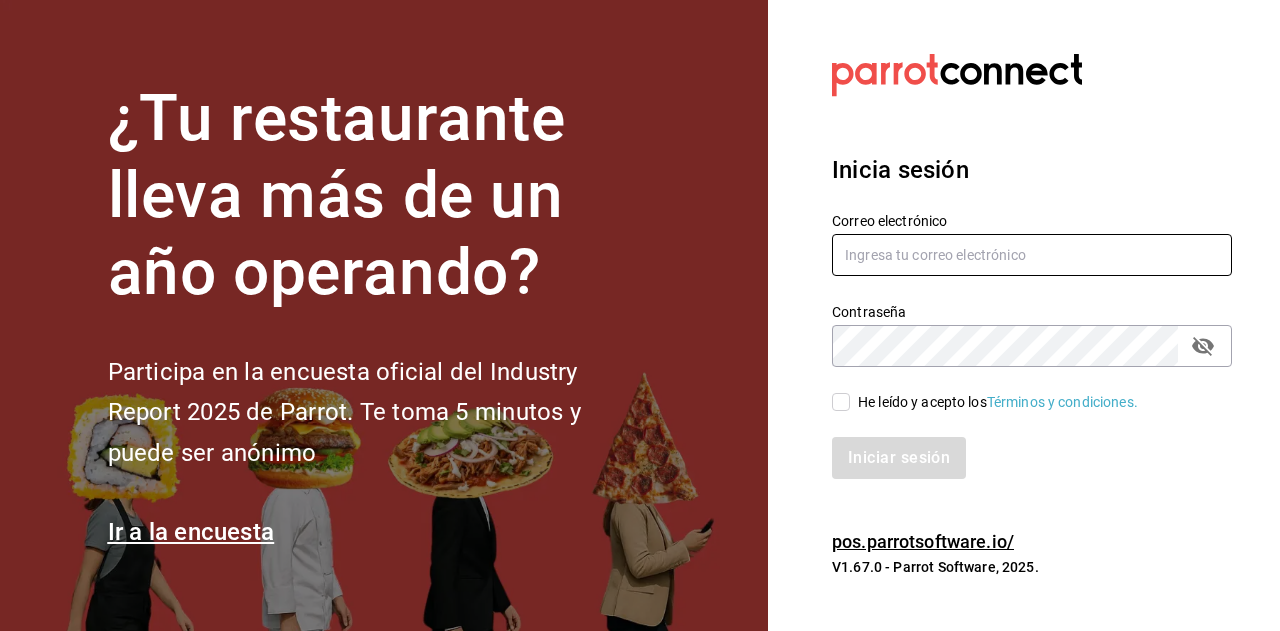 click at bounding box center (1032, 255) 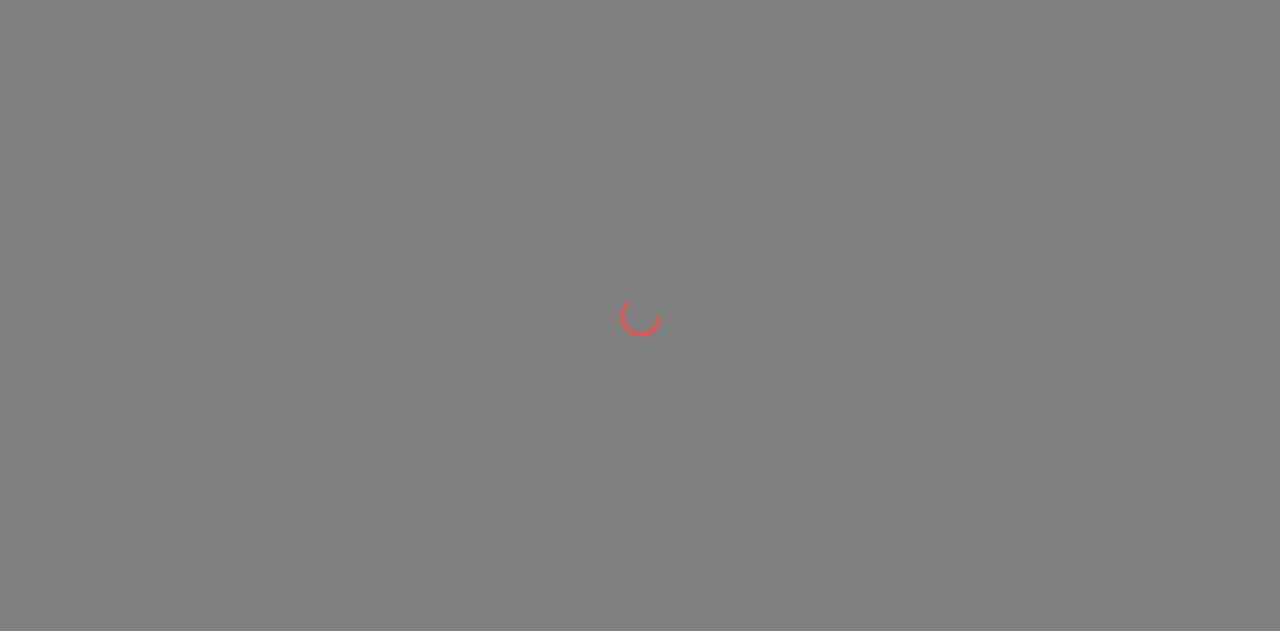 scroll, scrollTop: 0, scrollLeft: 0, axis: both 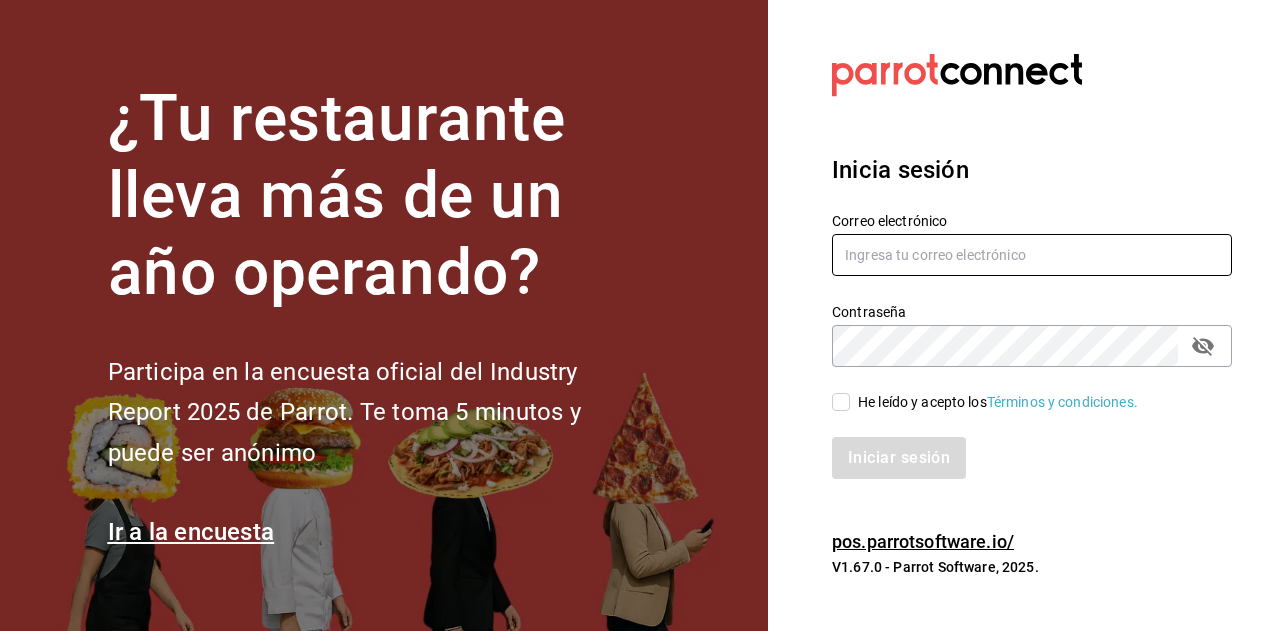 click at bounding box center [1032, 255] 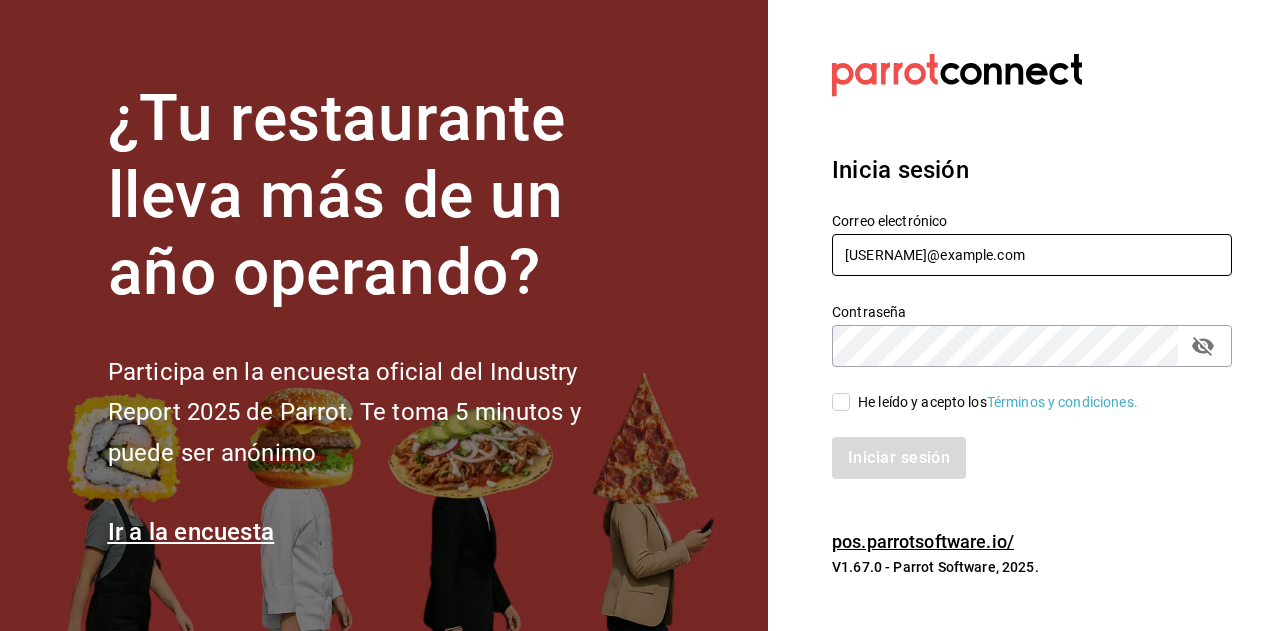 type on "[USERNAME]@example.com" 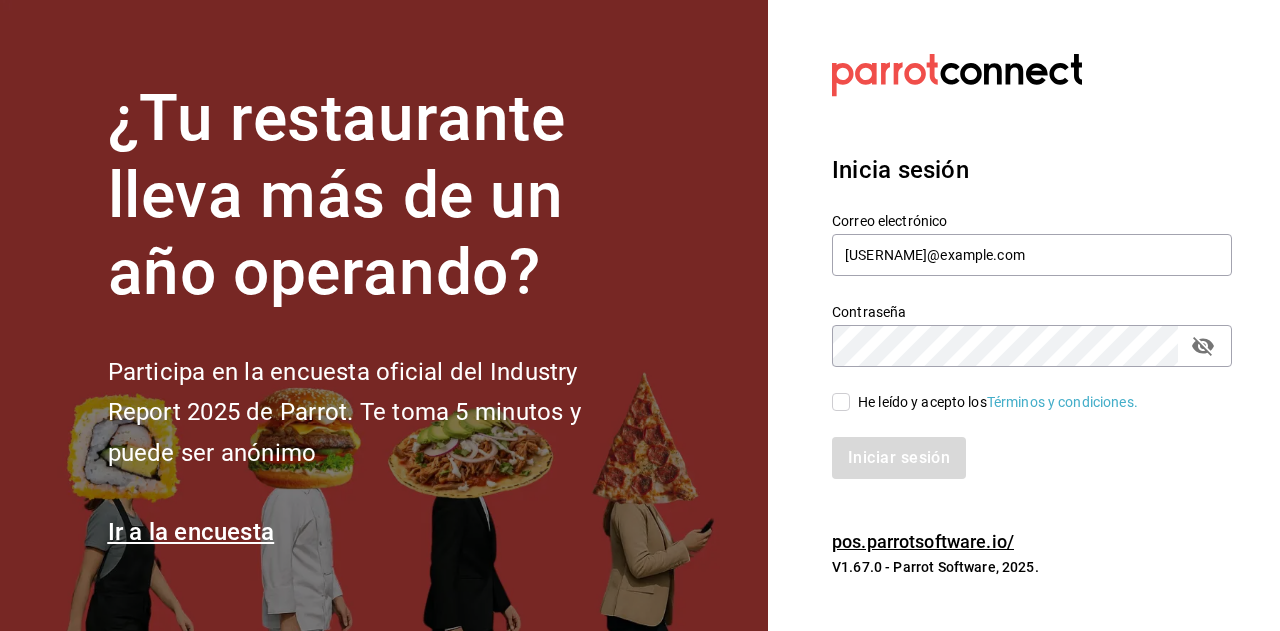 click on "He leído y acepto los  Términos y condiciones." at bounding box center [841, 402] 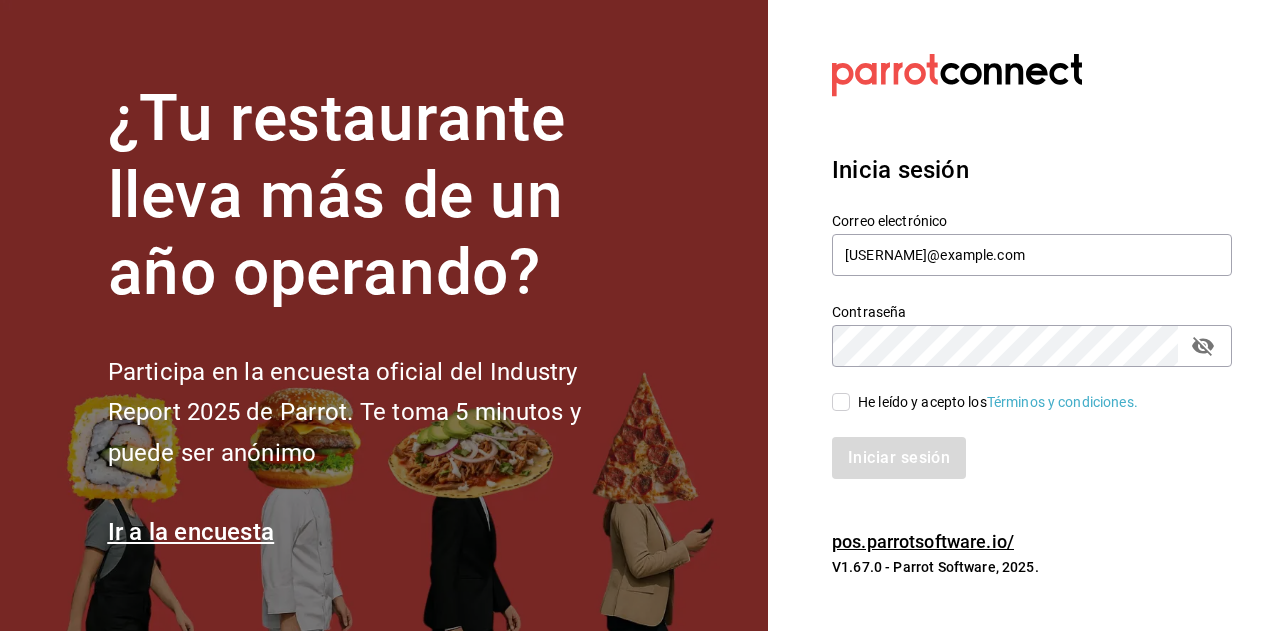 checkbox on "true" 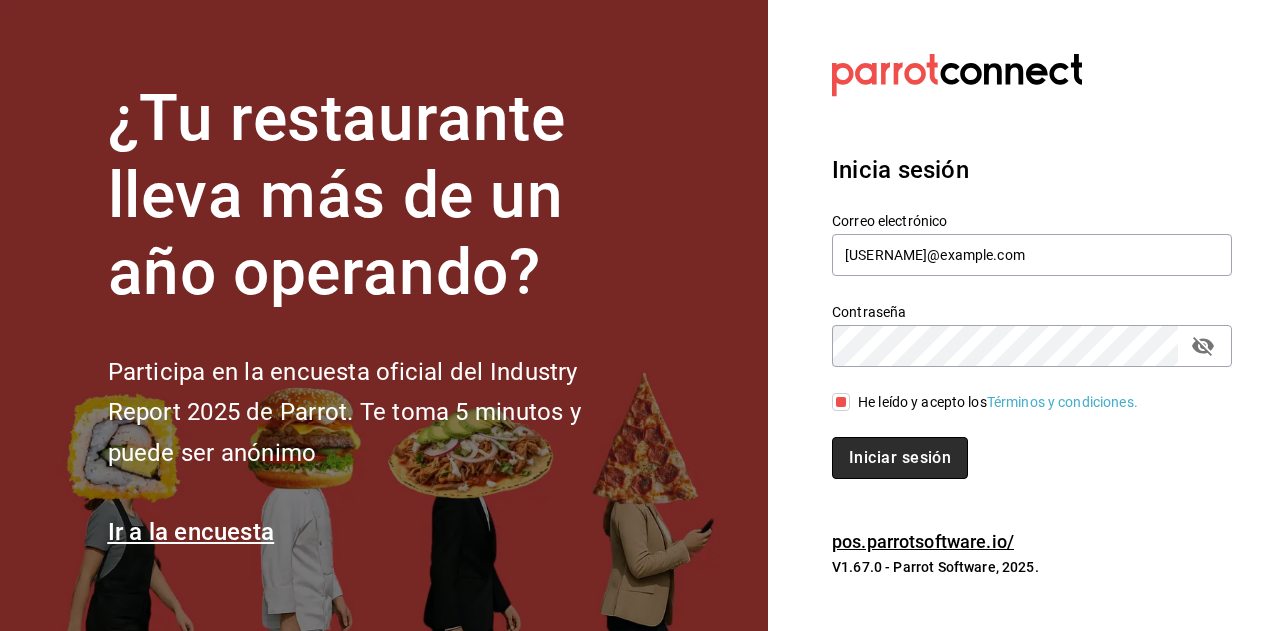 click on "Iniciar sesión" at bounding box center [900, 458] 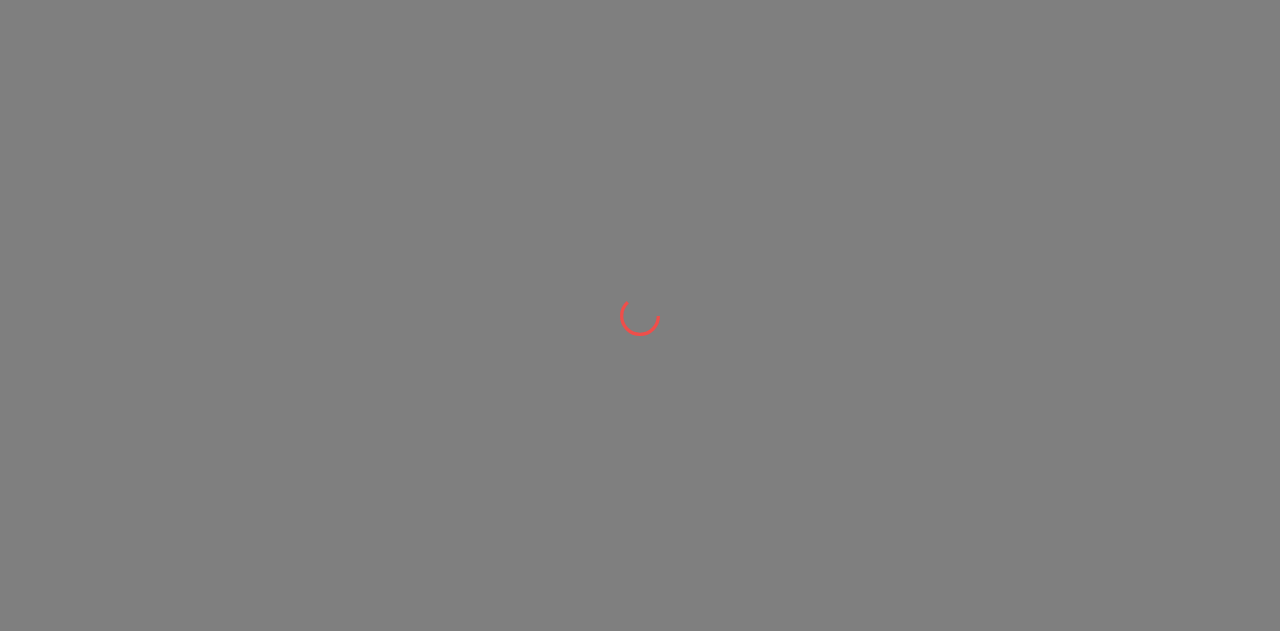 scroll, scrollTop: 0, scrollLeft: 0, axis: both 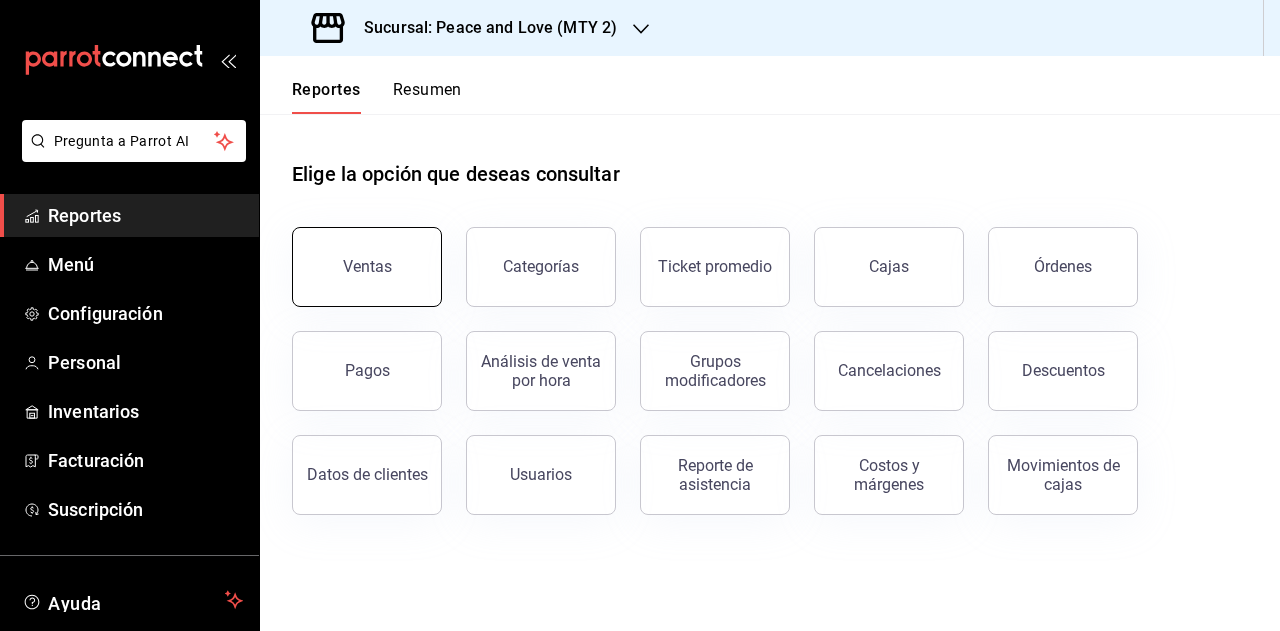 click on "Ventas" at bounding box center (367, 267) 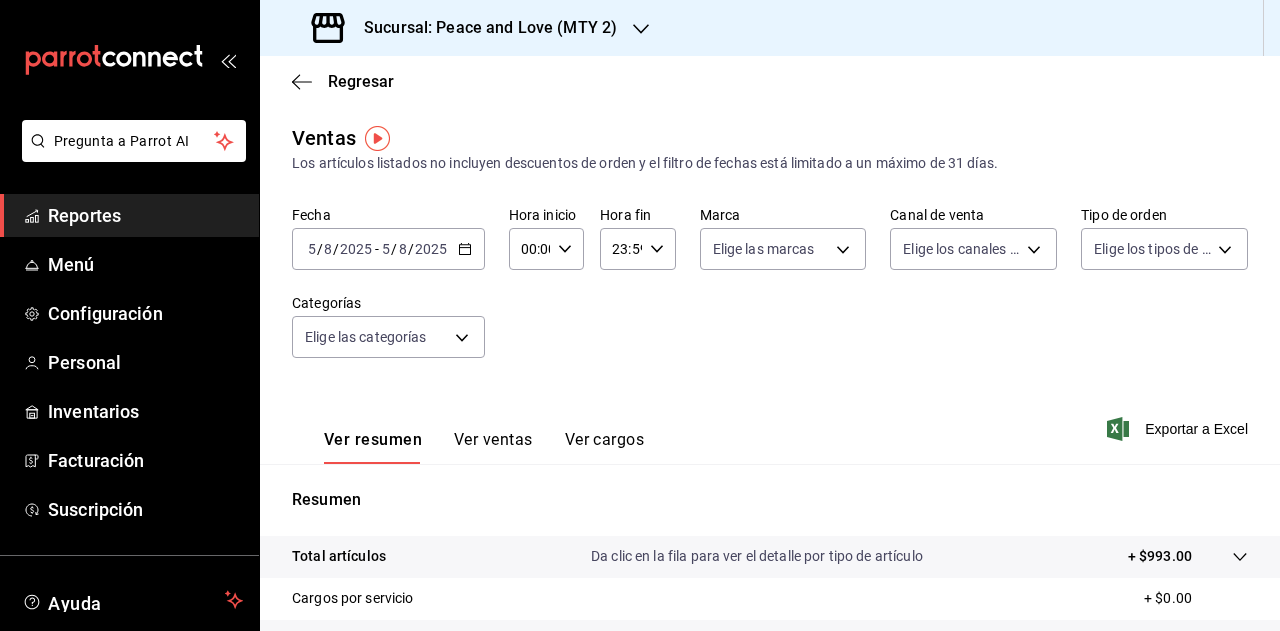 click on "Sucursal: Peace and Love (MTY 2)" at bounding box center (482, 28) 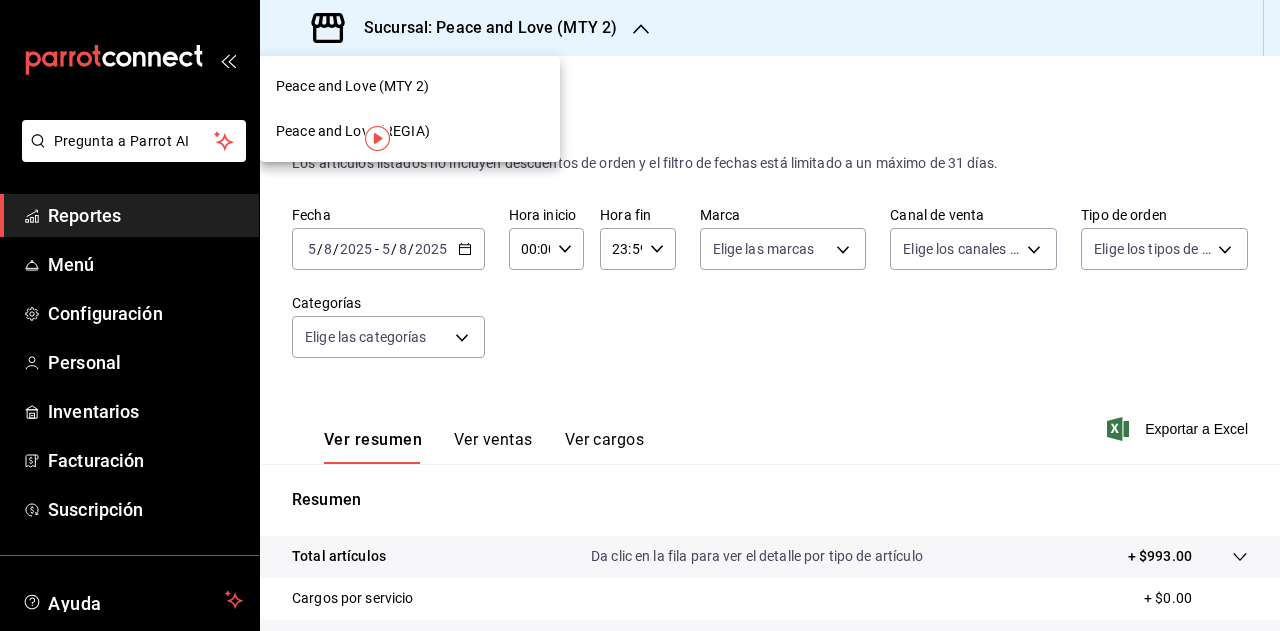 click on "Peace and Love (REGIA)" at bounding box center (410, 131) 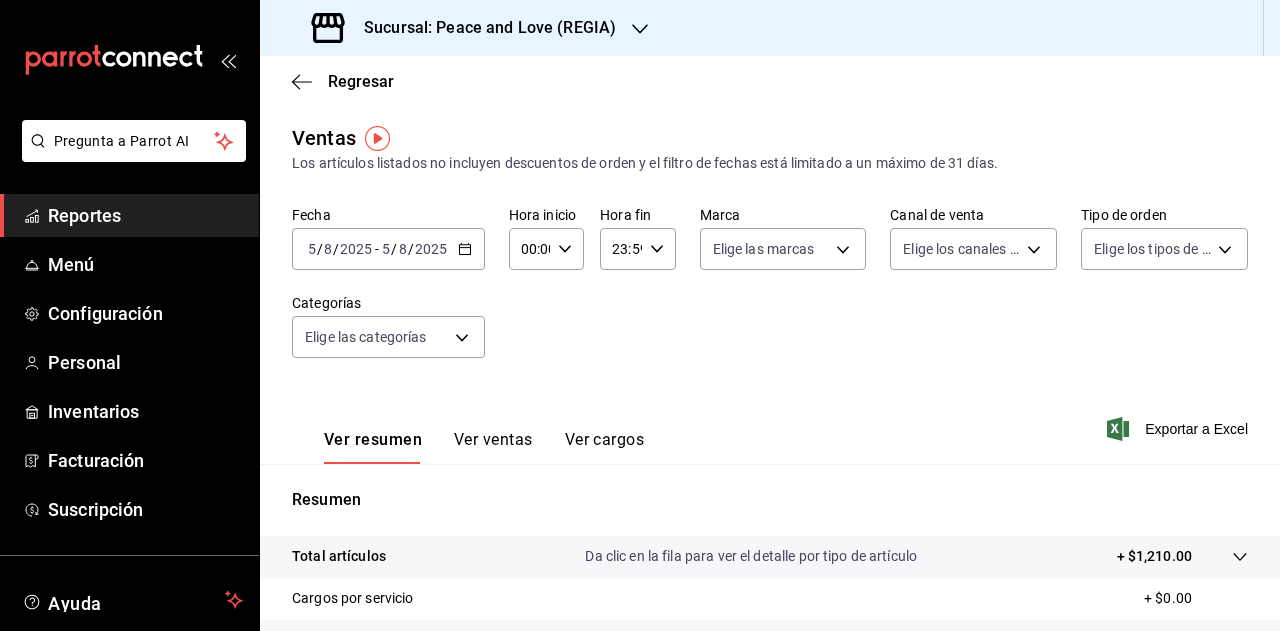 click on "Sucursal: Peace and Love (REGIA)" at bounding box center [482, 28] 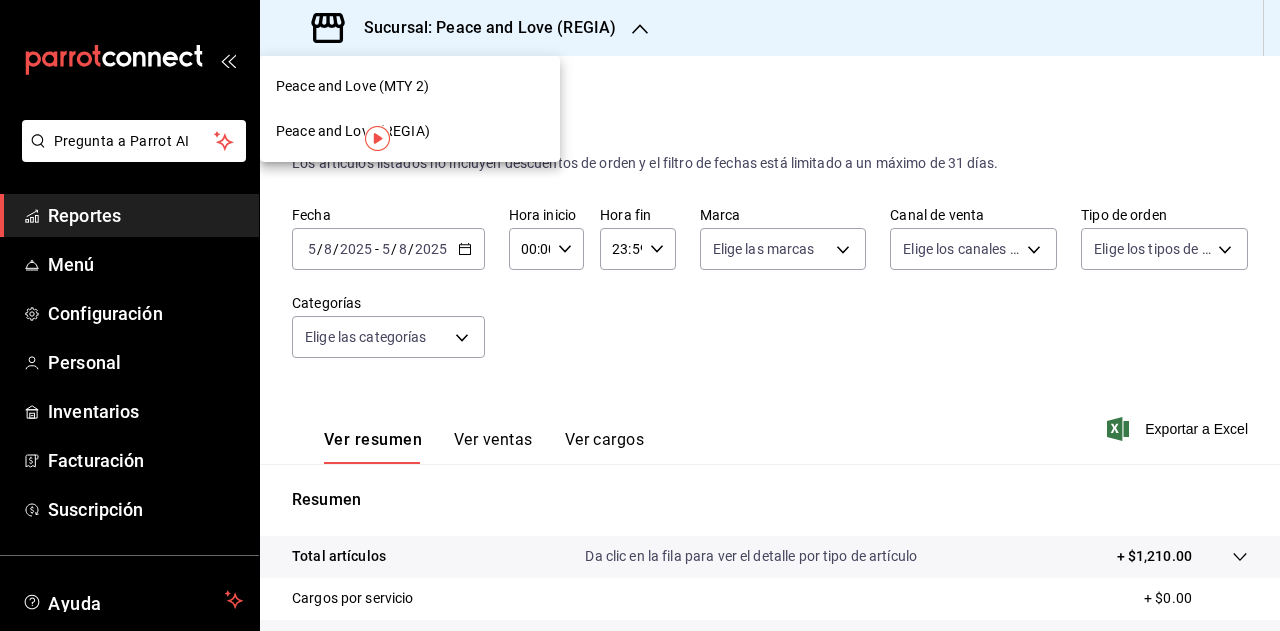 click on "Peace and Love (MTY 2)" at bounding box center (352, 86) 